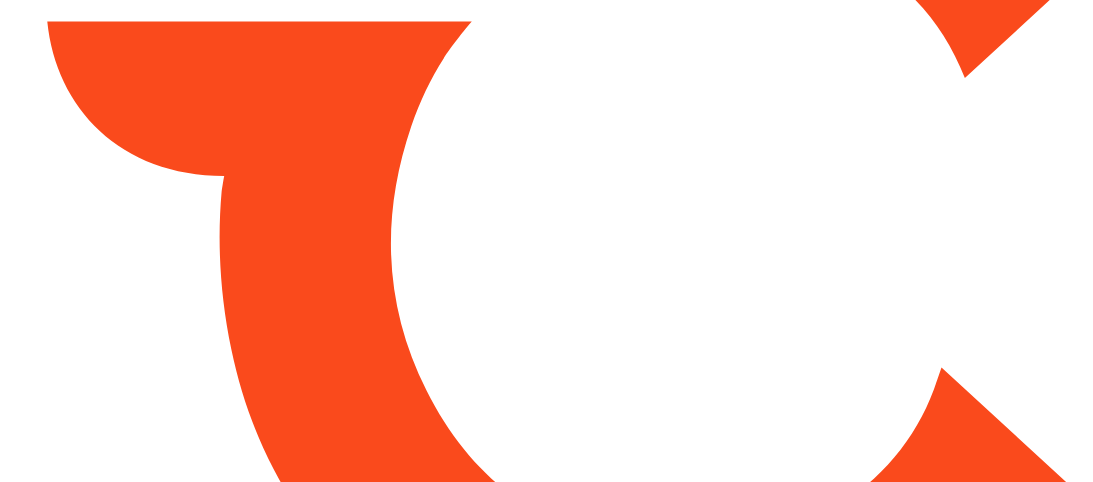 scroll, scrollTop: 0, scrollLeft: 0, axis: both 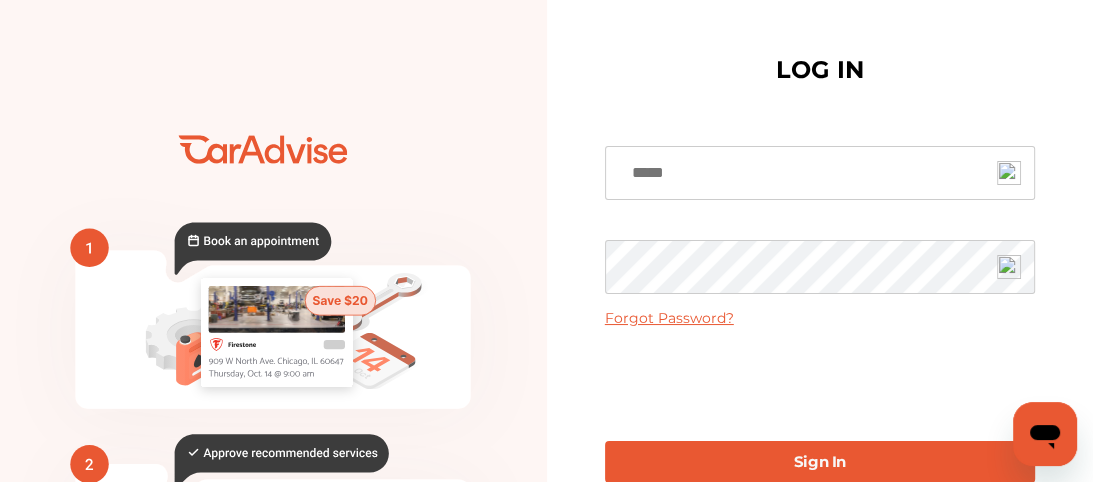 click on "LOG IN Forgot Password? Sign In Sign in with one-time passcode Login via magic link By clicking Sign In, you authorize The General to release your policy information to CarAdvise By Signing In you agree to the CarAdvise  Privacy Policy  and    Terms of Use   . Or Create an Account Here Uber Canada Driver? Sign in here Click Here" at bounding box center (820, 487) 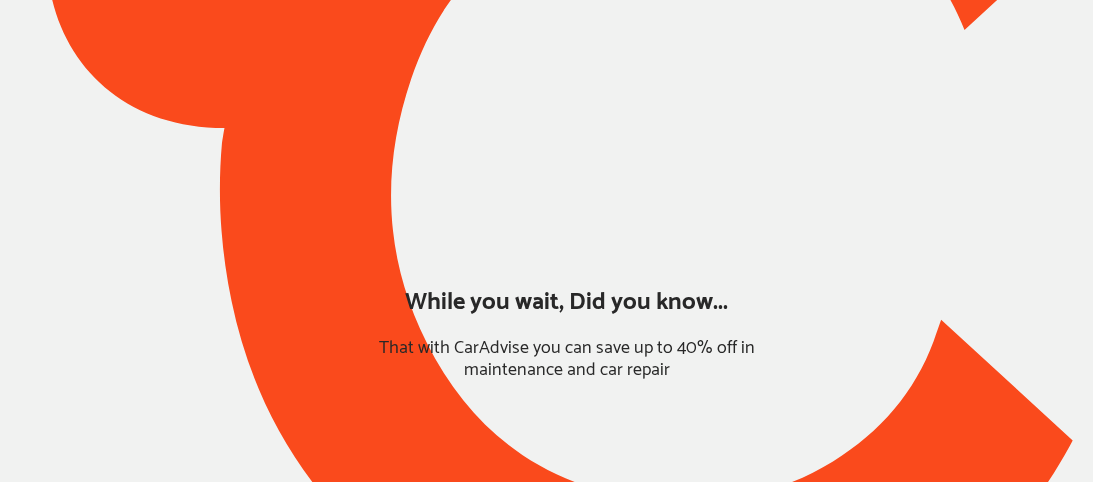 scroll, scrollTop: 0, scrollLeft: 0, axis: both 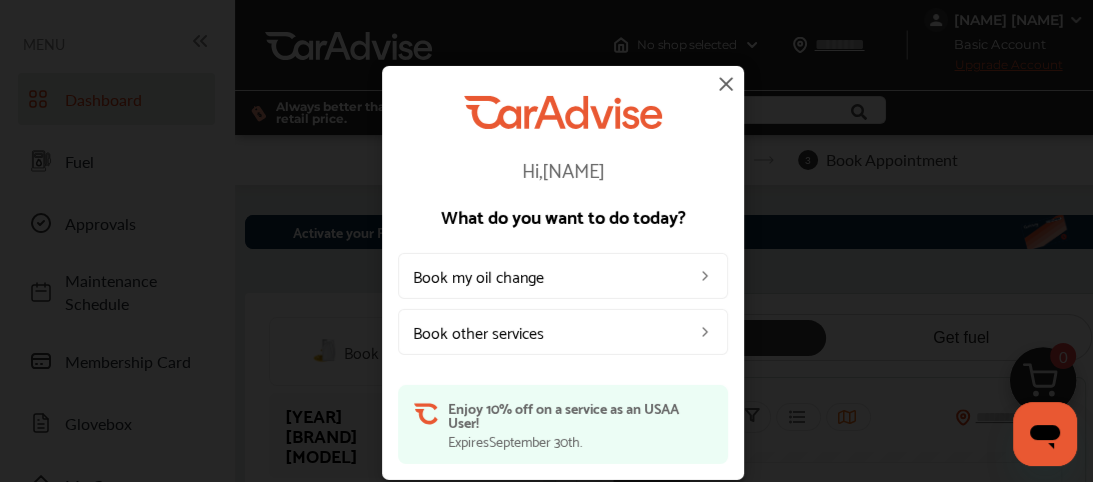 click at bounding box center [726, 84] 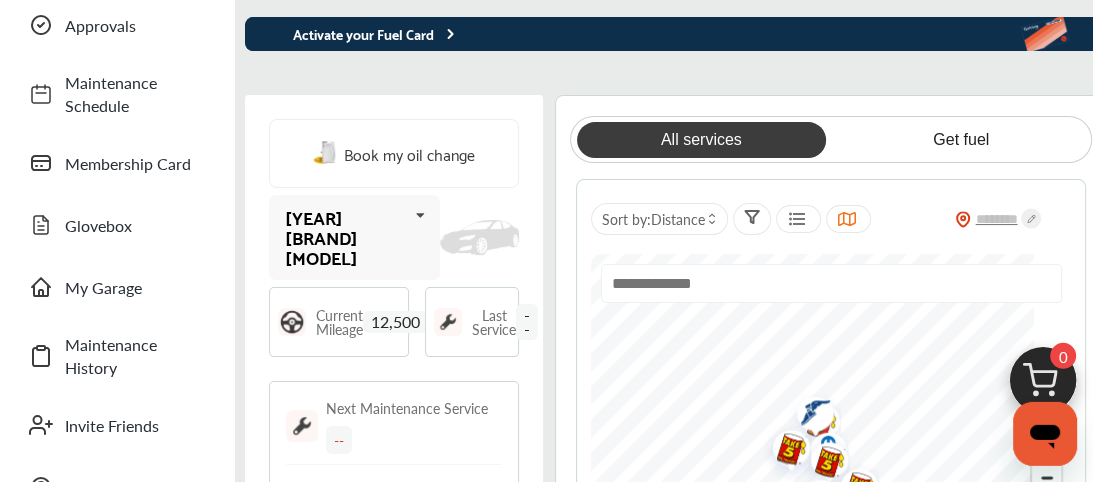 scroll, scrollTop: 246, scrollLeft: 0, axis: vertical 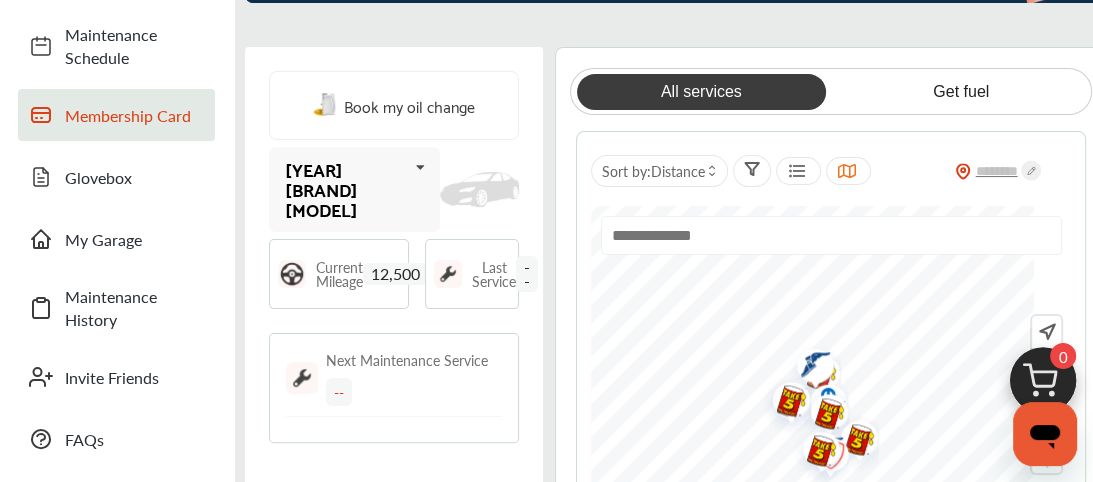 click on "Membership Card" at bounding box center (135, 115) 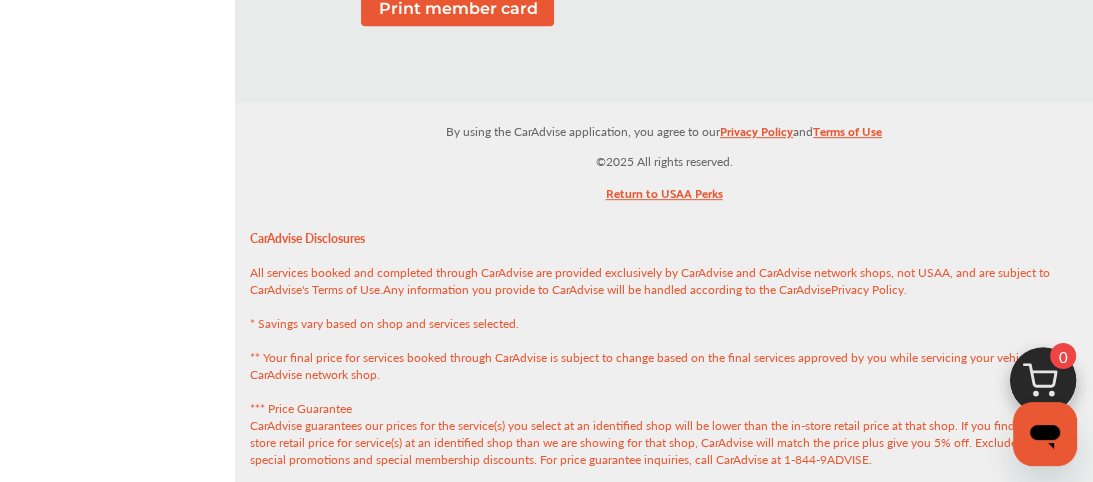 scroll, scrollTop: 492, scrollLeft: 0, axis: vertical 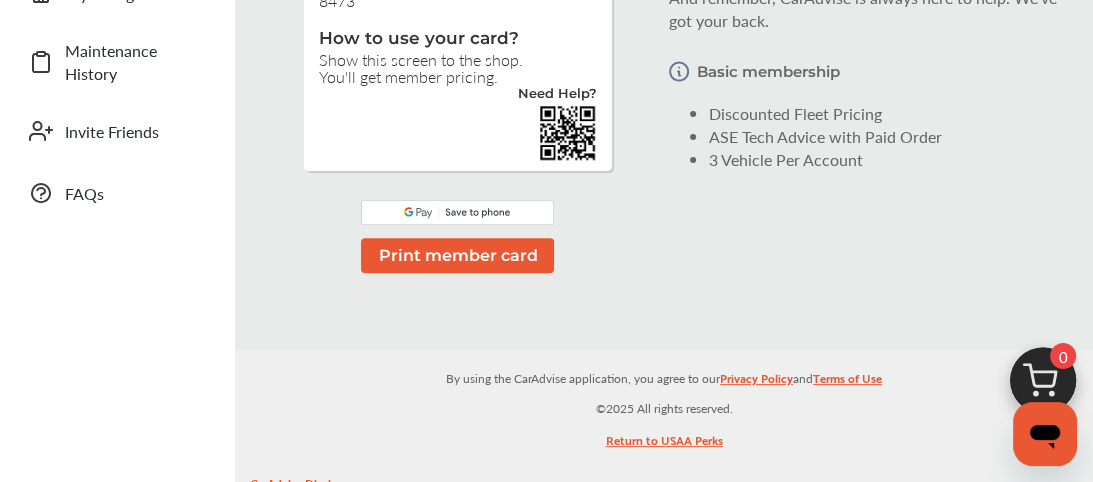 click on "Print member card" at bounding box center [457, 255] 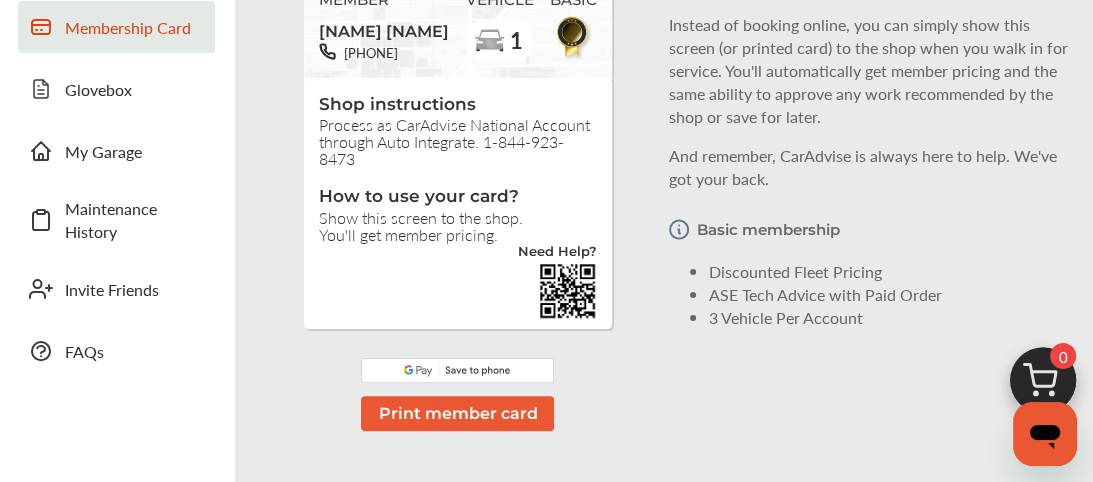 scroll, scrollTop: 246, scrollLeft: 0, axis: vertical 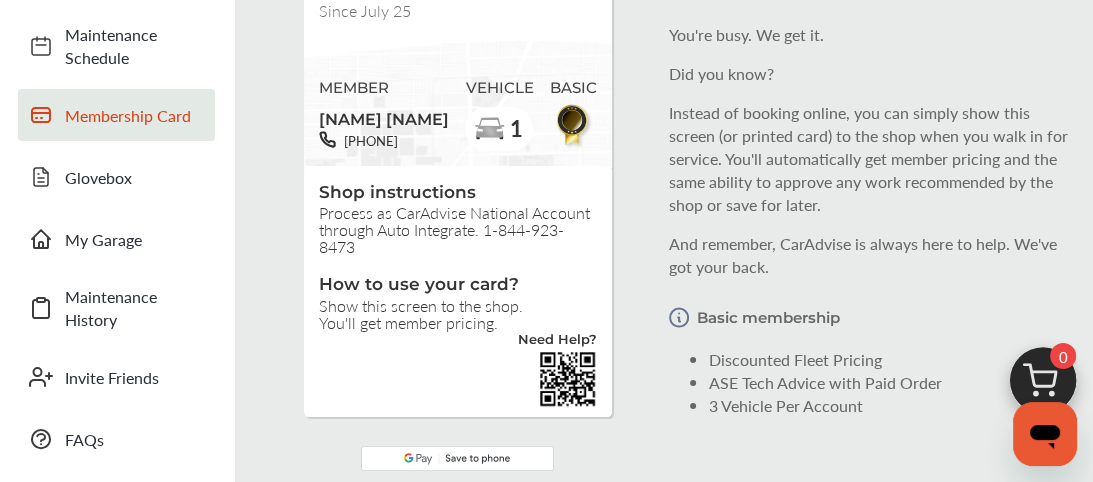 click on "Membership Card" at bounding box center (135, 115) 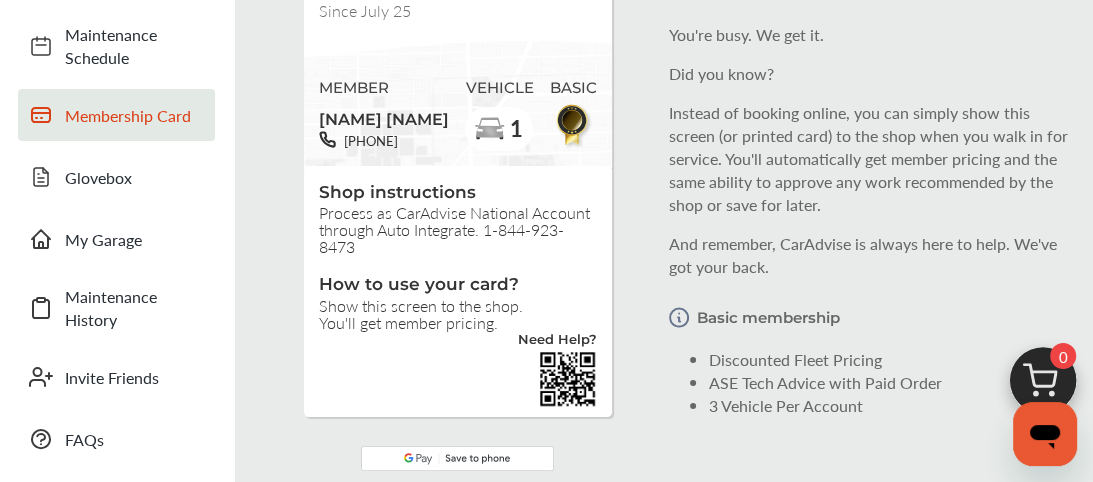 scroll, scrollTop: 0, scrollLeft: 0, axis: both 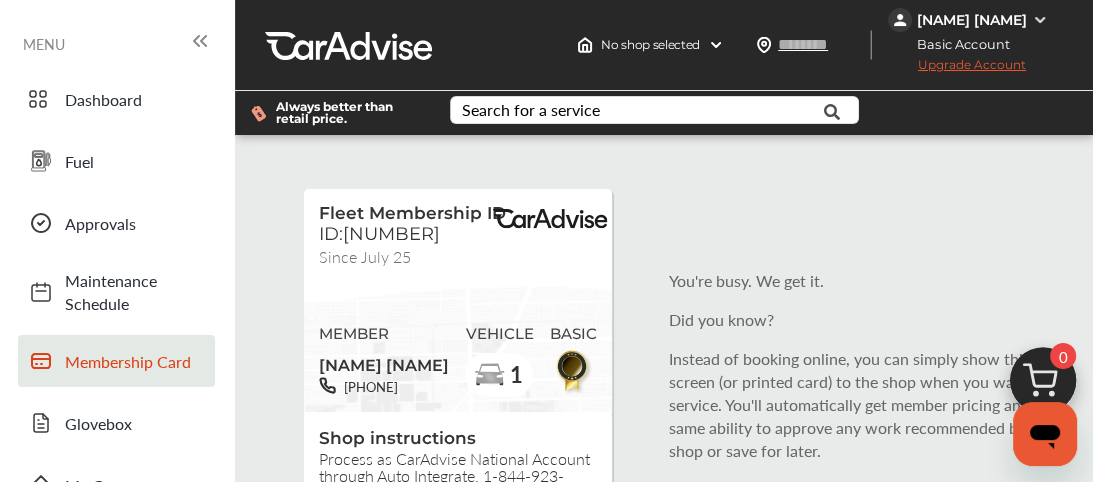 click at bounding box center (1040, 20) 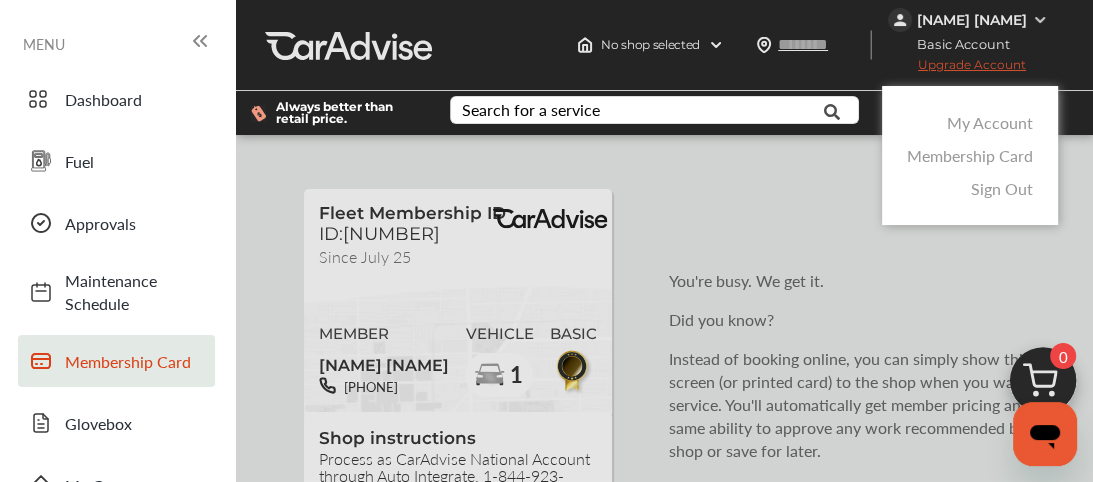 click on "Membership Card" at bounding box center [970, 155] 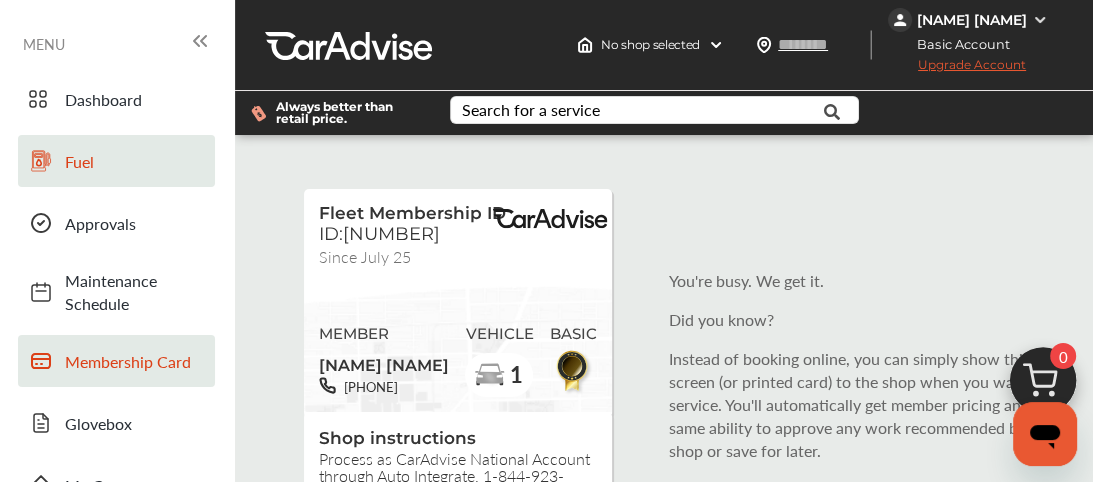click on "Fuel" at bounding box center (135, 161) 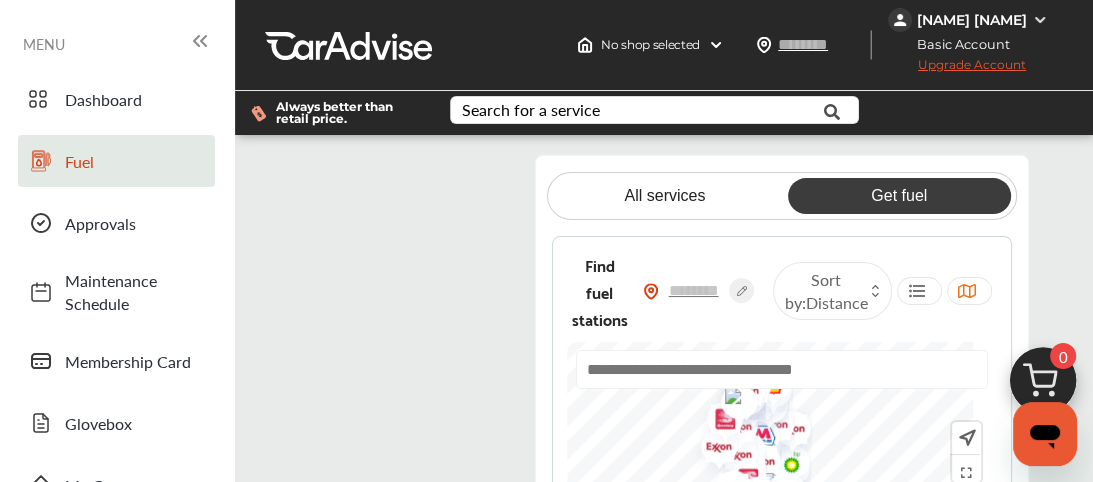 scroll, scrollTop: 246, scrollLeft: 0, axis: vertical 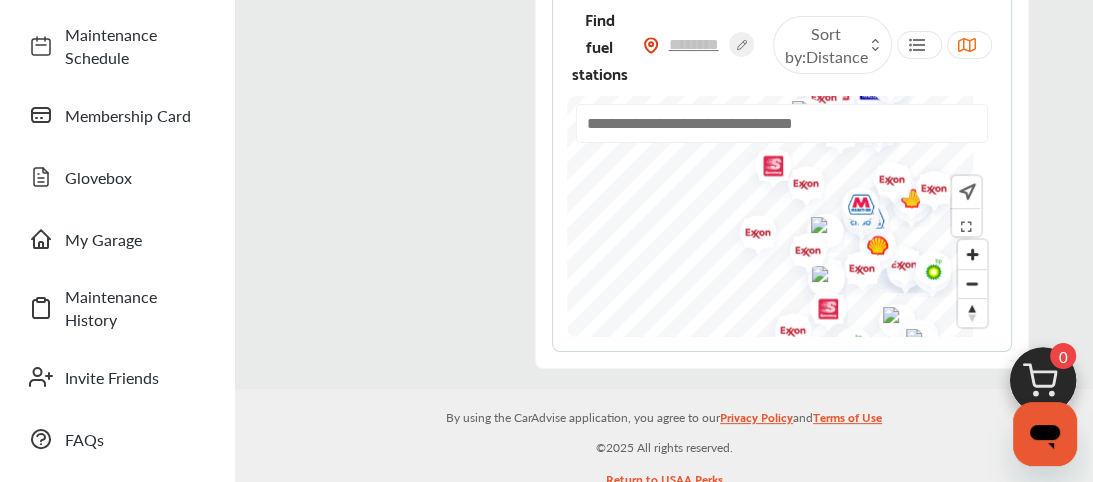 click at bounding box center (782, 123) 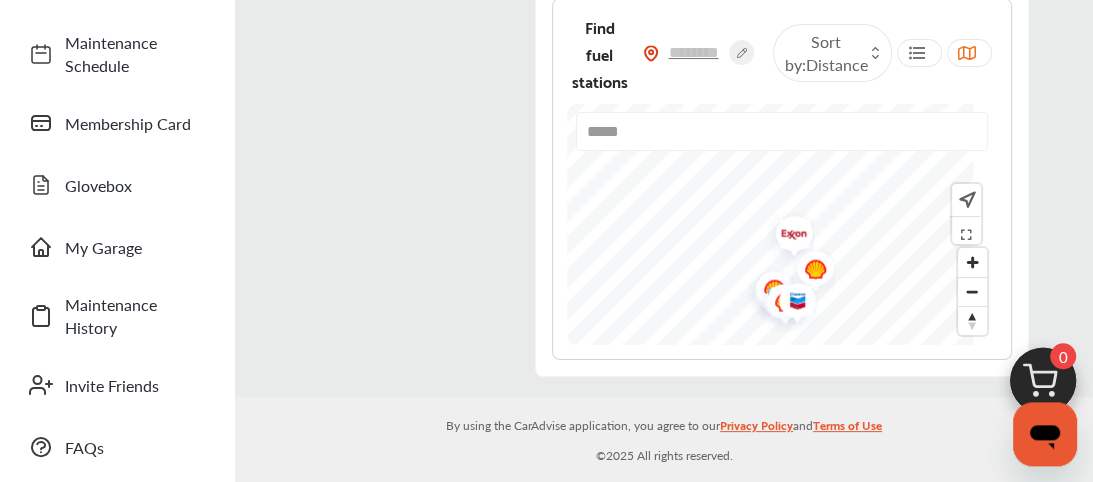 scroll, scrollTop: 246, scrollLeft: 0, axis: vertical 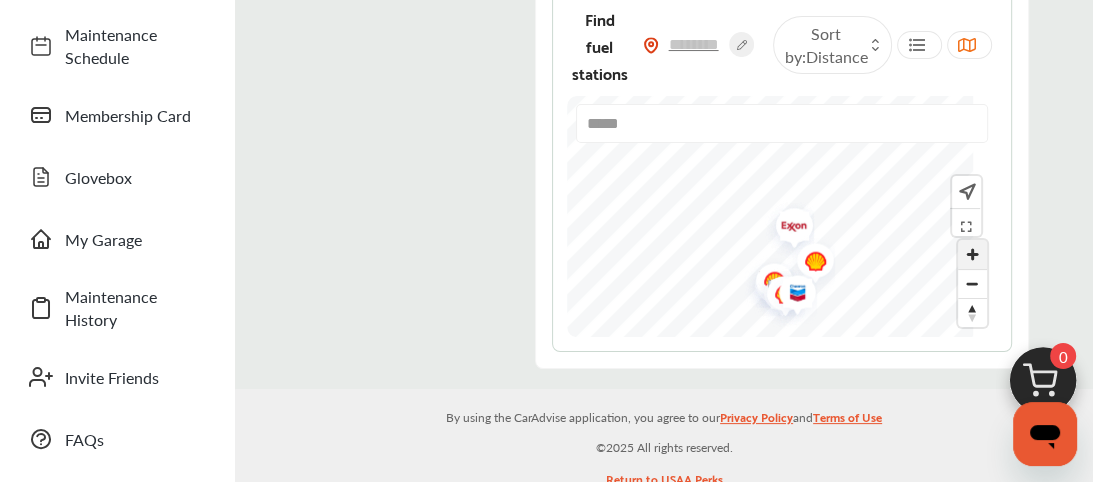 type on "*****" 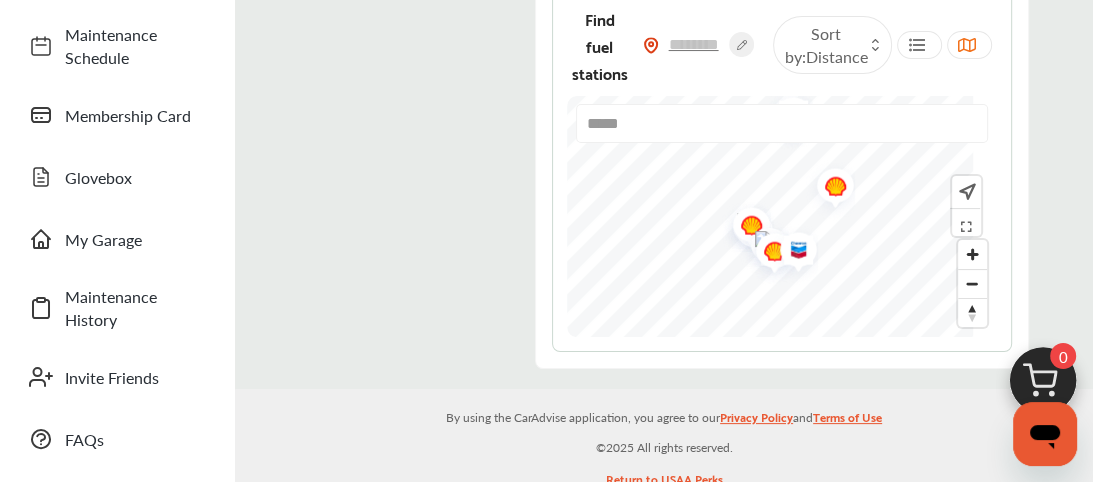 drag, startPoint x: 879, startPoint y: 285, endPoint x: 866, endPoint y: 158, distance: 127.66362 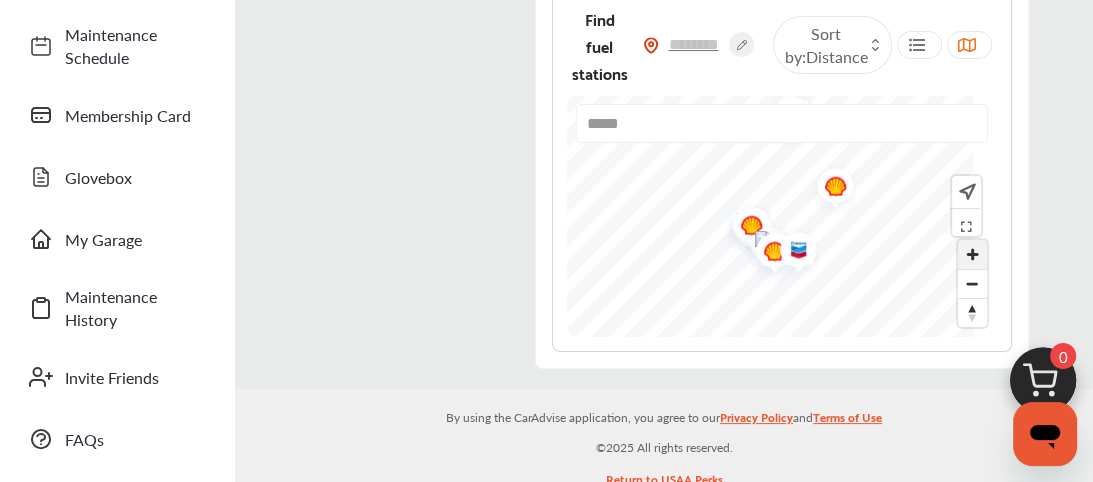 click at bounding box center [972, 254] 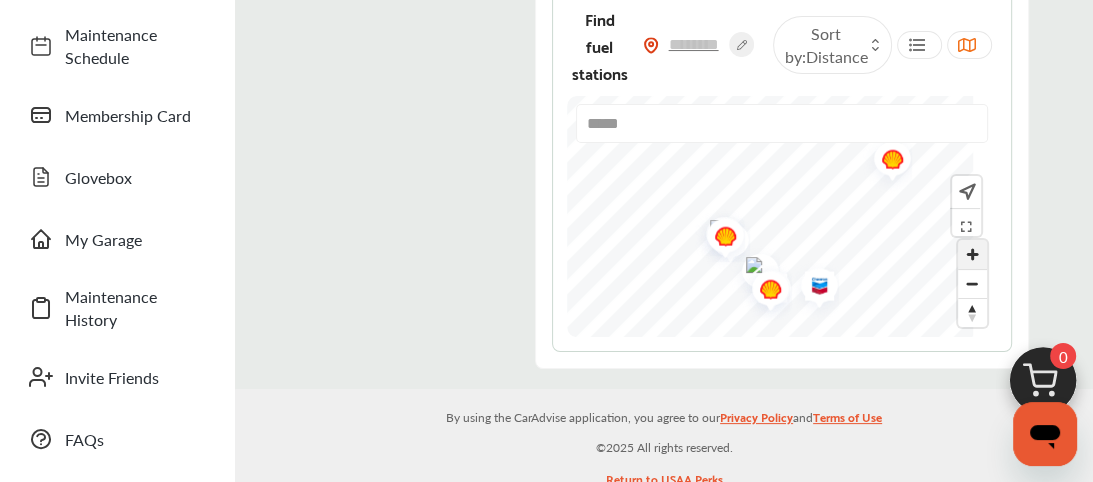 click at bounding box center (972, 254) 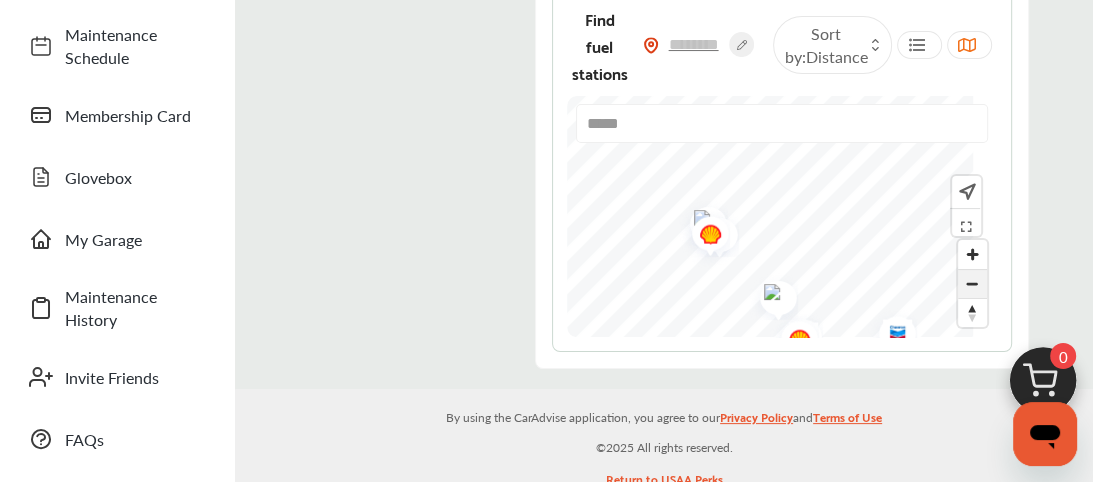 click at bounding box center [972, 284] 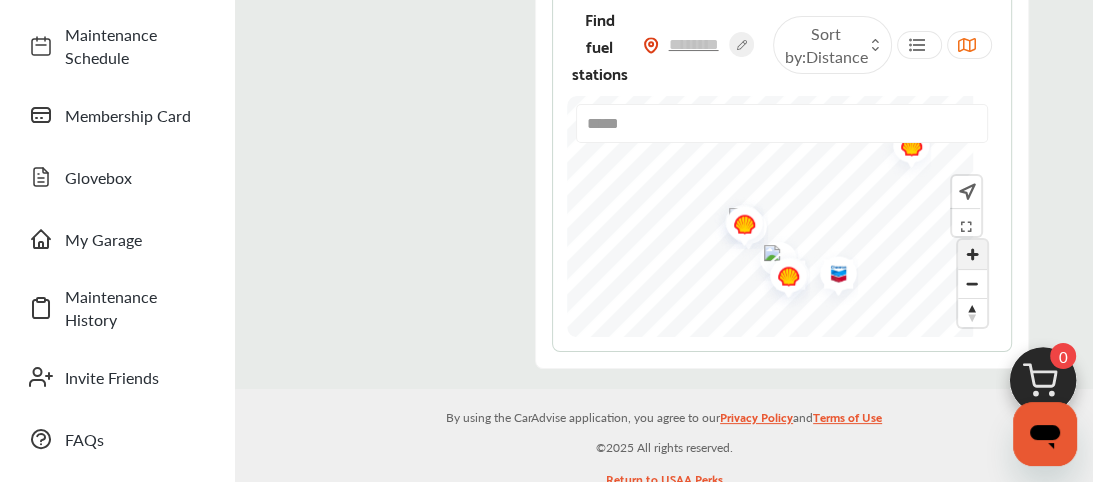 click at bounding box center (972, 254) 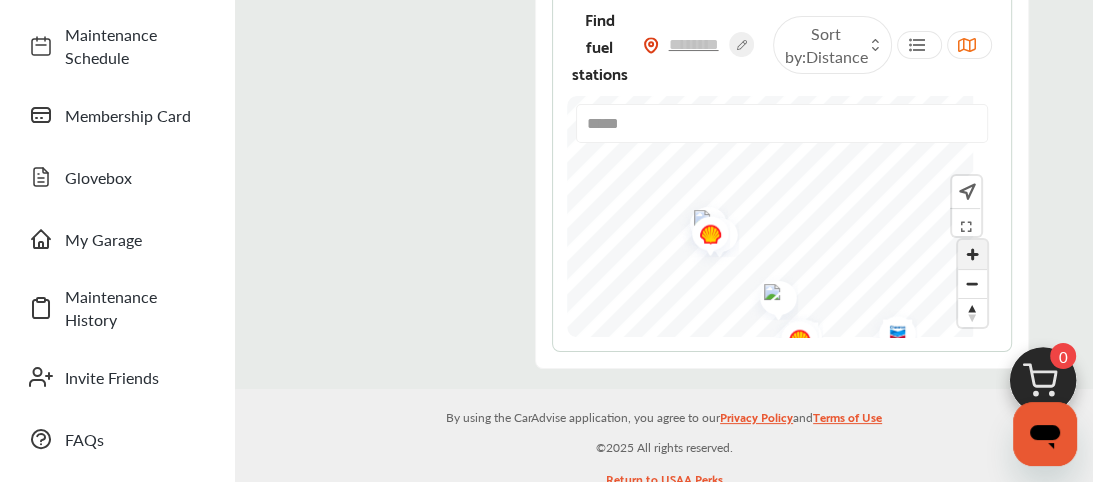 click at bounding box center (972, 254) 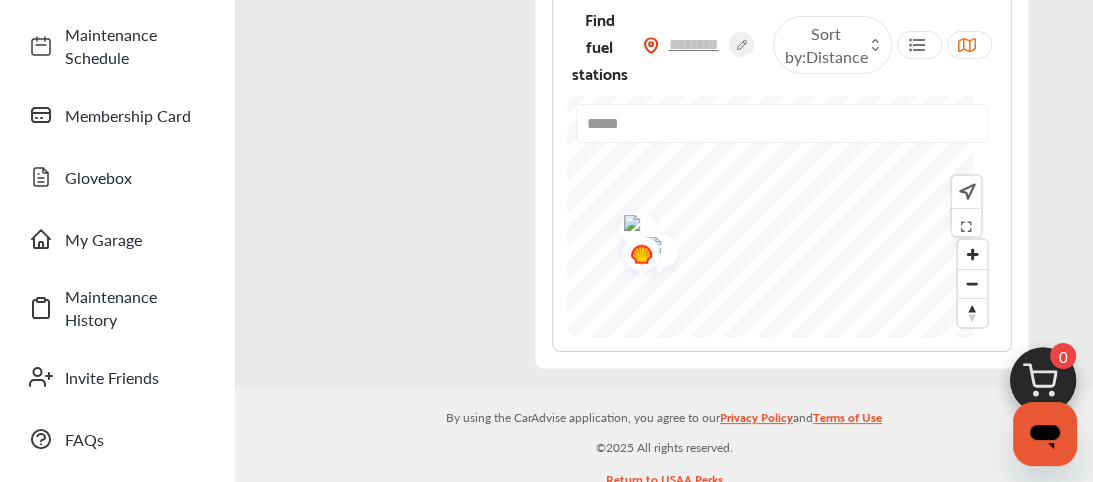 click at bounding box center [631, 226] 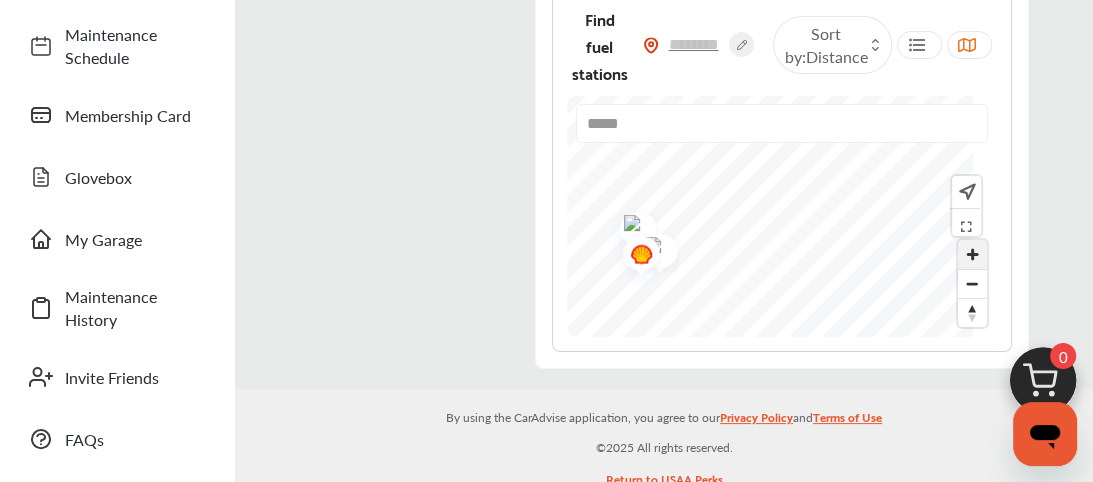 click at bounding box center [972, 254] 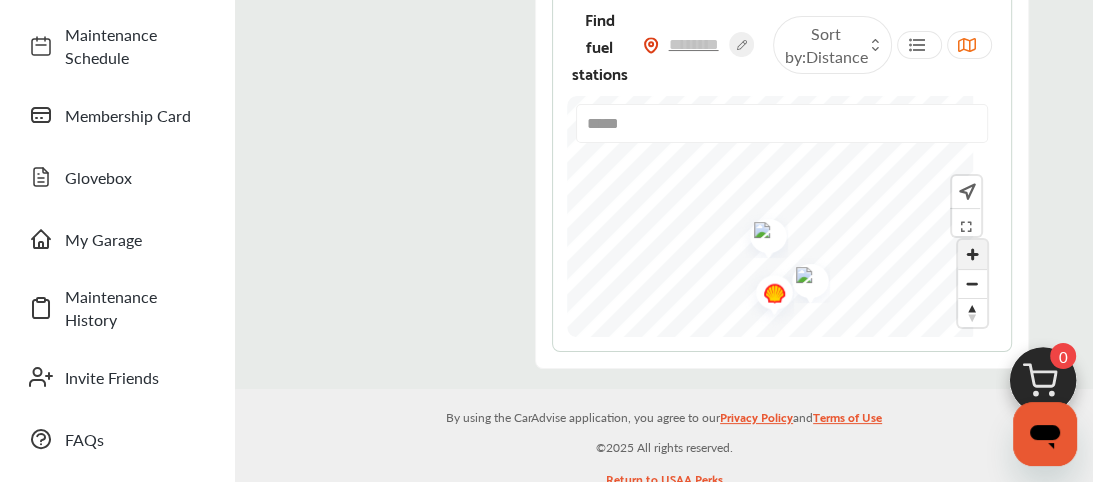 click at bounding box center (972, 254) 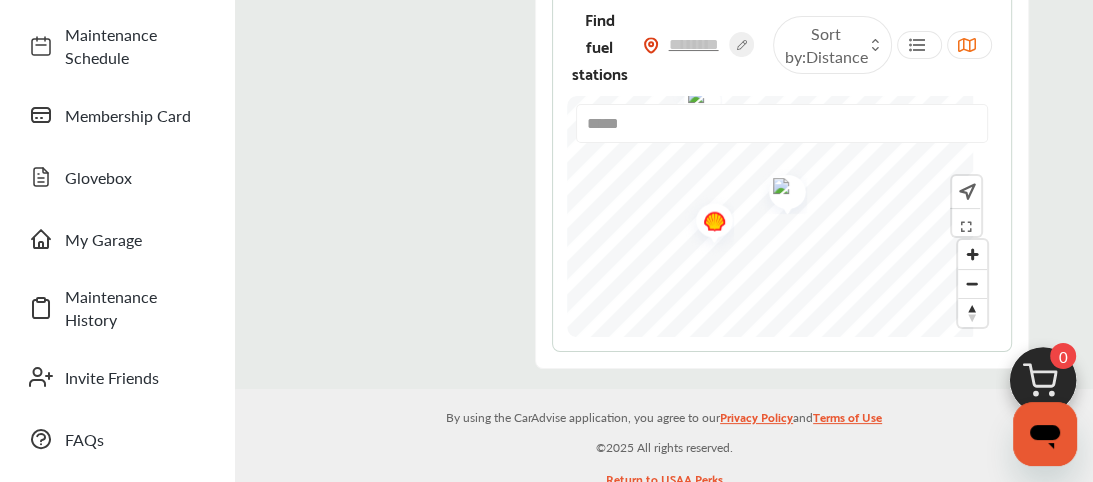 click on "***** [CITY], [STATE]  [ZIP] , [COUNTRY] [ZIP]  [NUMBER] [STREET], [CITY], [STATE], [ZIP]  [NUMBER] [STREET], [CITY], [STATE], [ZIP]  [NUMBER] [STREET], [CITY], [STATE], [COUNTRY] [ZIP]  [STREET], [CITY], [STATE], [COUNTRY]" at bounding box center (781, 216) 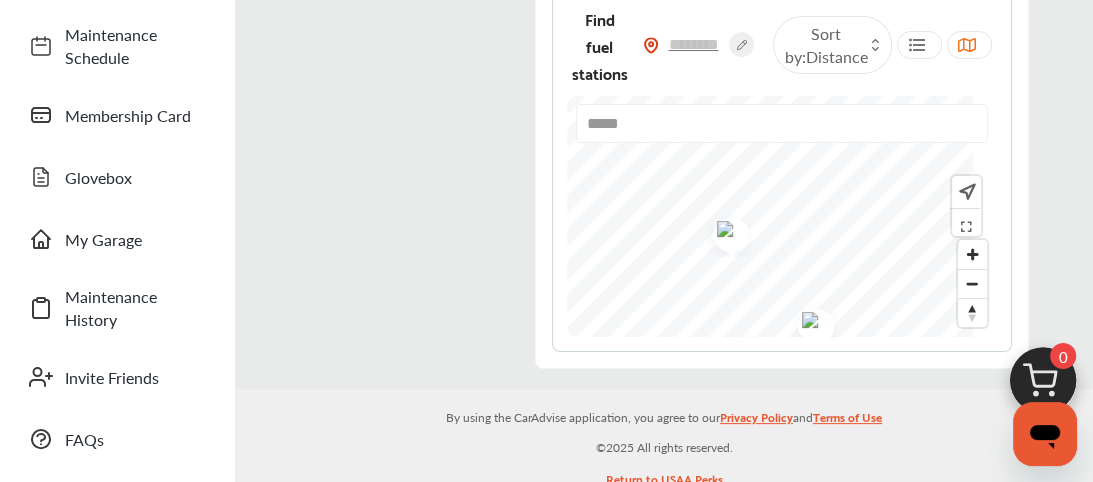 click on "All services Get fuel Find fuel stations
Sort by :  Distance ***** [CITY], [STATE]  [ZIP] , [COUNTRY] [ZIP]  [NUMBER] [STREET], [CITY], [STATE], [ZIP]  [NUMBER] [STREET], [CITY], [STATE], [ZIP]  [NUMBER] [STREET], [CITY], [STATE], [COUNTRY] [ZIP]  [STREET], [CITY], [STATE], [COUNTRY]" at bounding box center (664, 139) 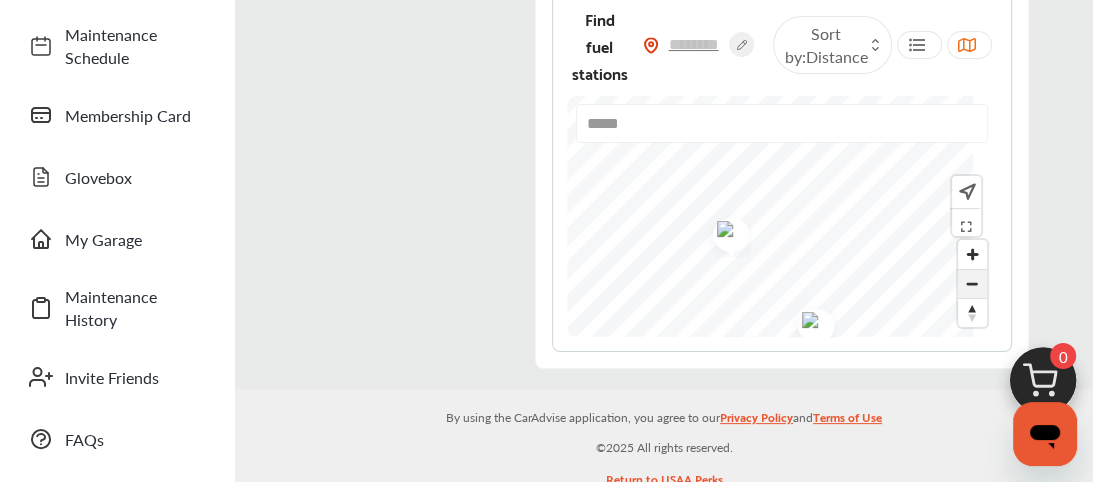 click at bounding box center (972, 284) 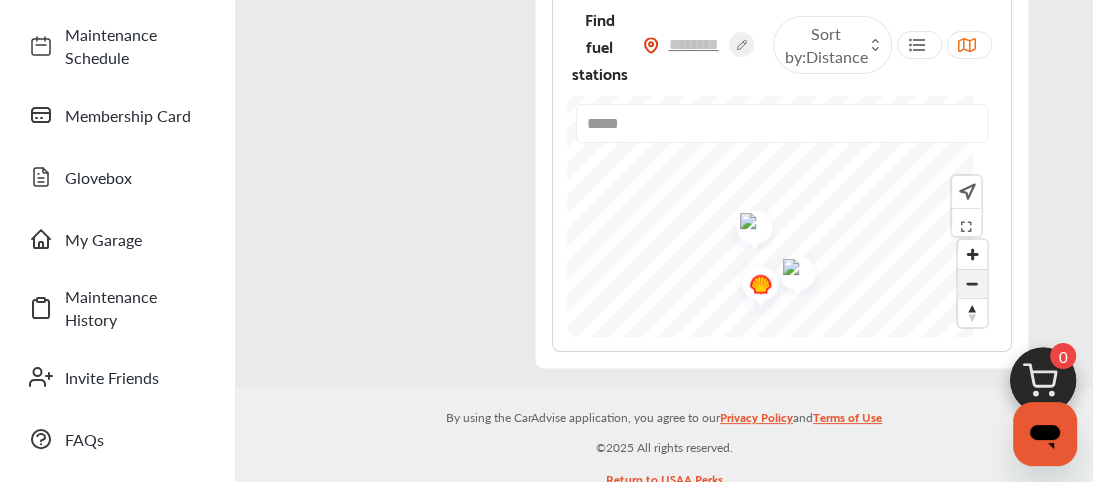 click at bounding box center [972, 284] 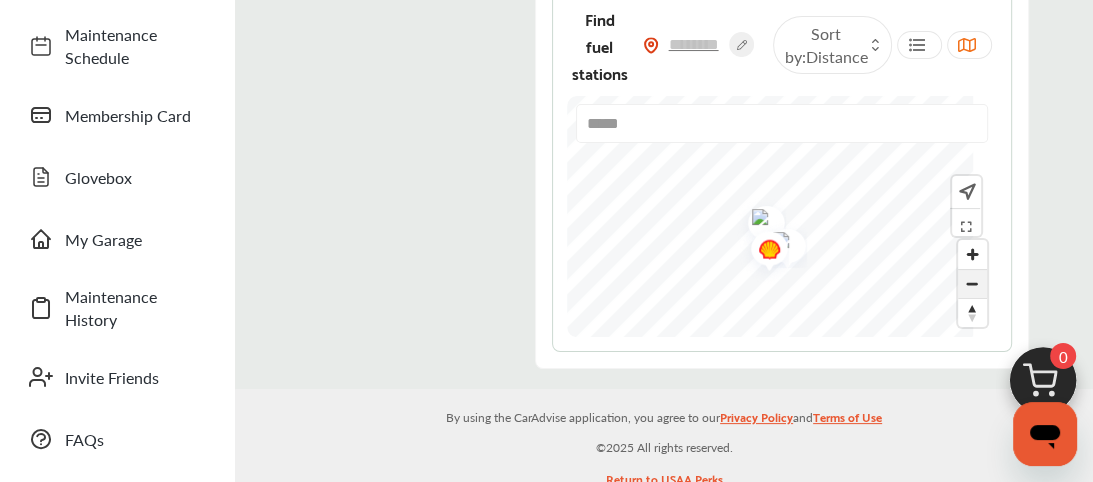 click at bounding box center (972, 284) 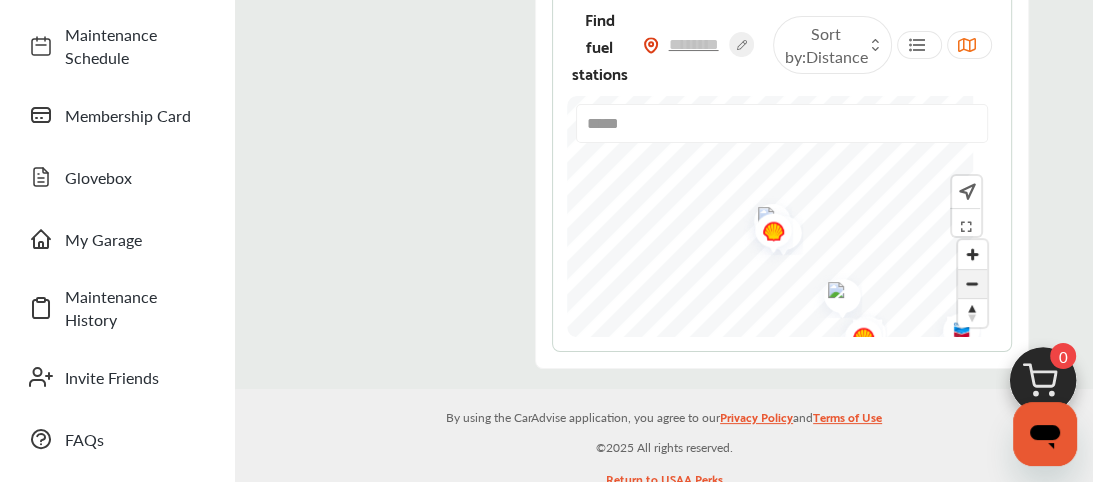 click at bounding box center [972, 284] 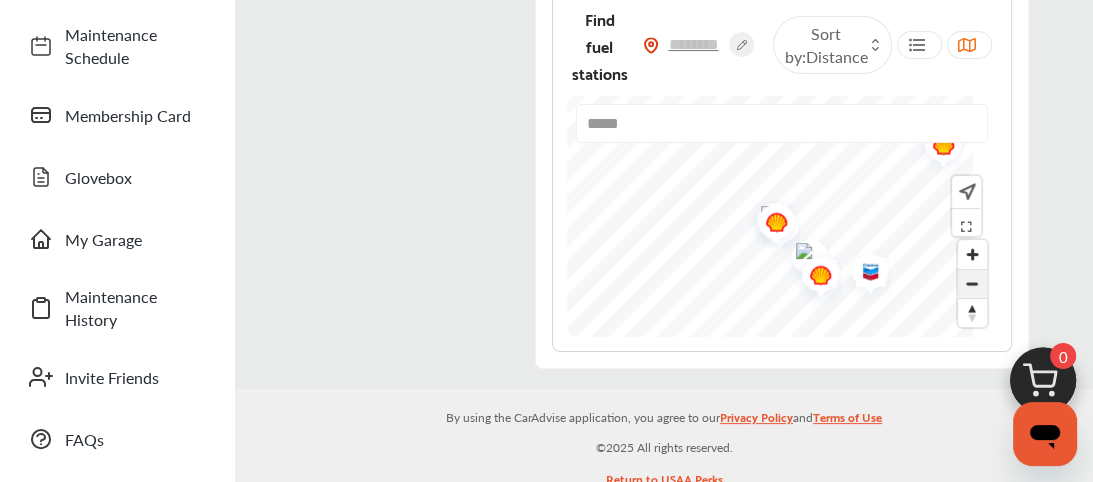 click at bounding box center (972, 284) 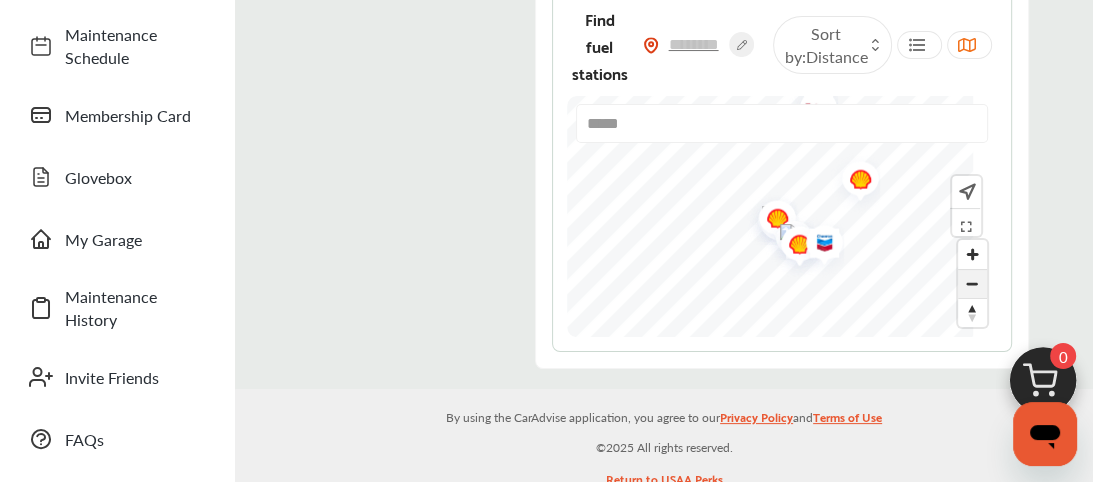 click at bounding box center (972, 284) 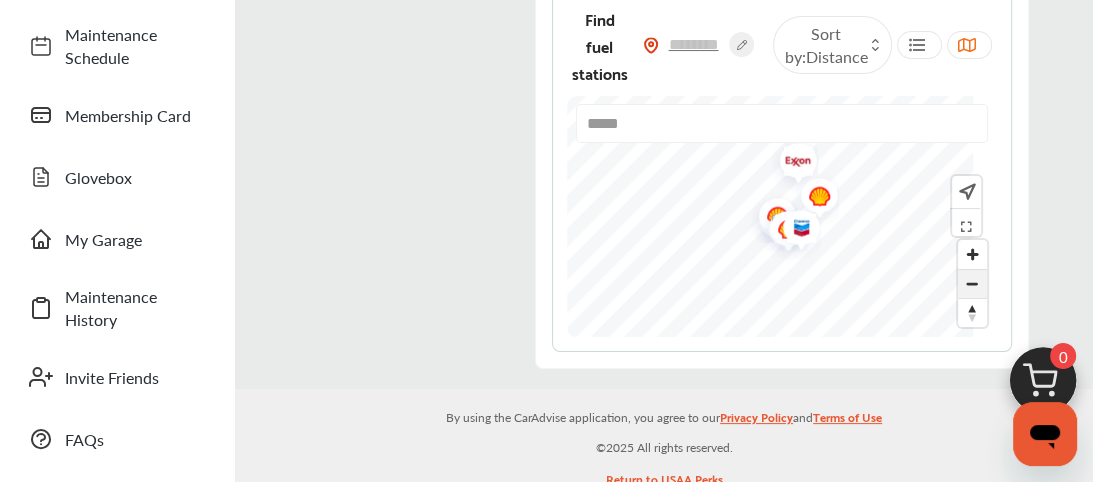 click at bounding box center [972, 284] 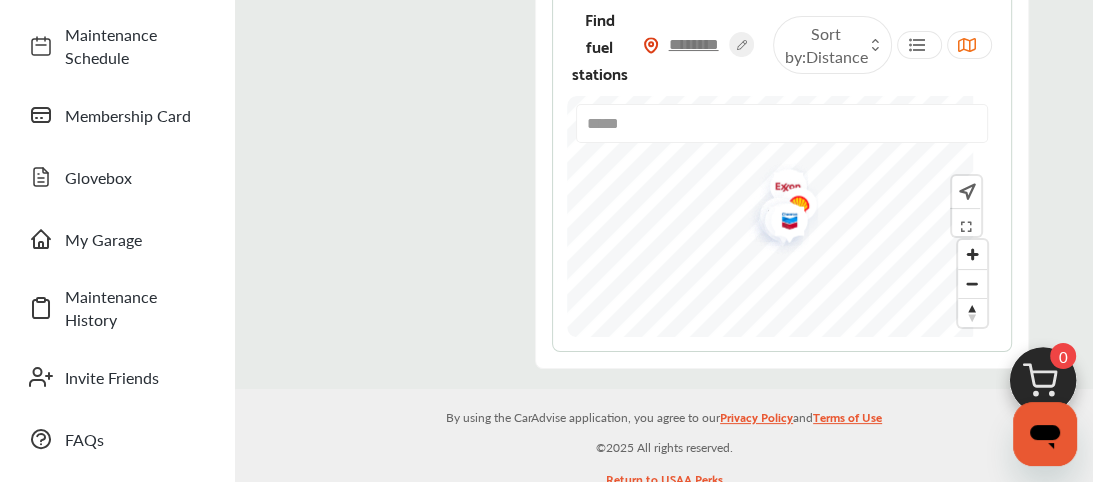 click at bounding box center [694, 44] 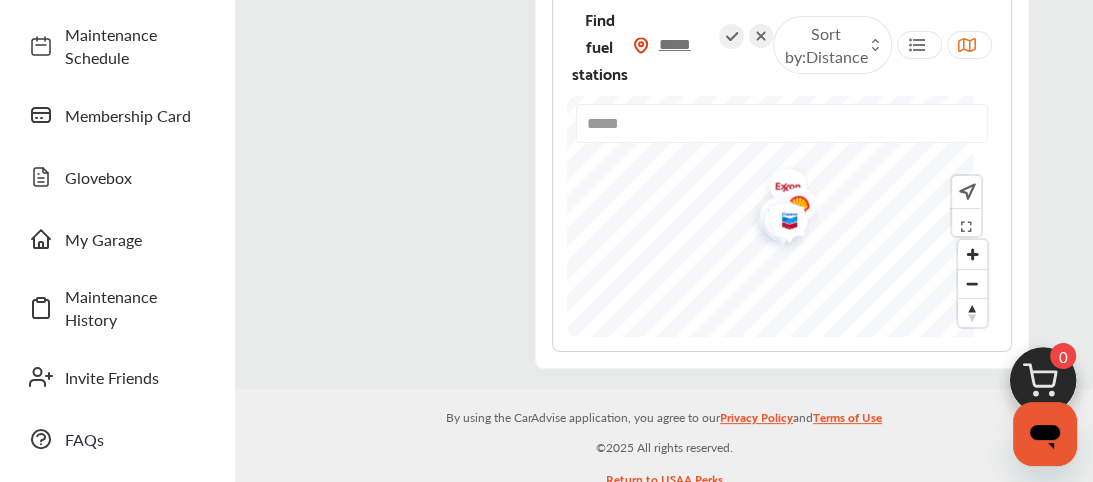 type on "*****" 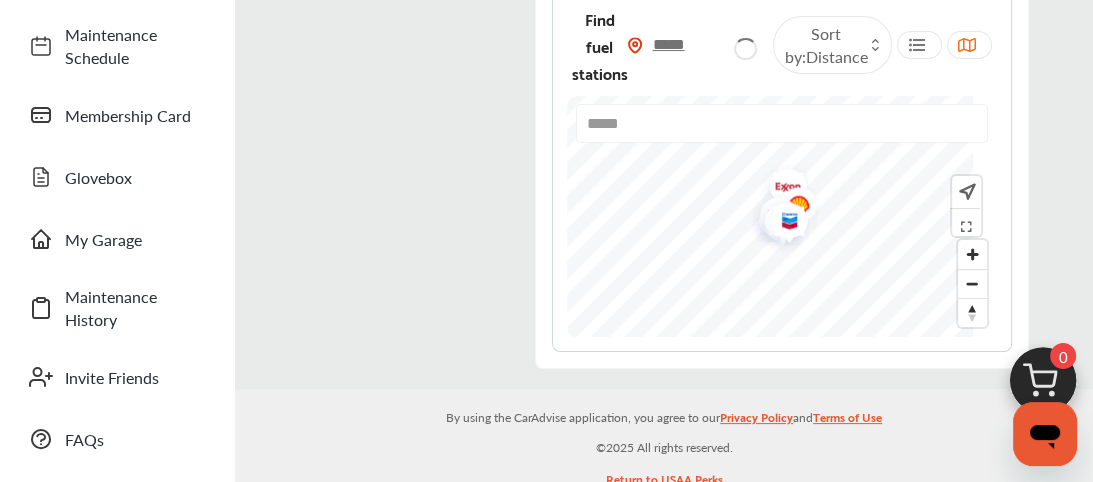type on "*****" 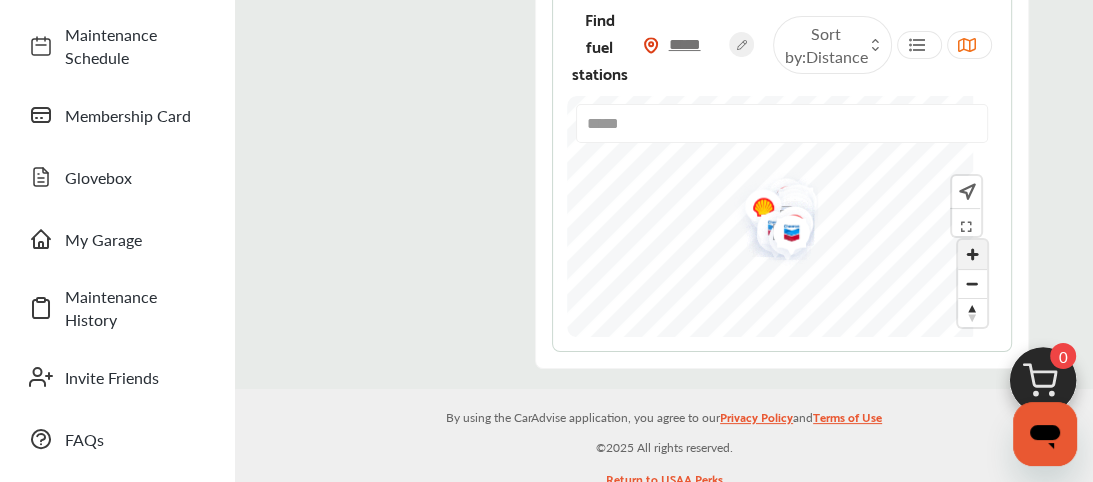 click at bounding box center (972, 254) 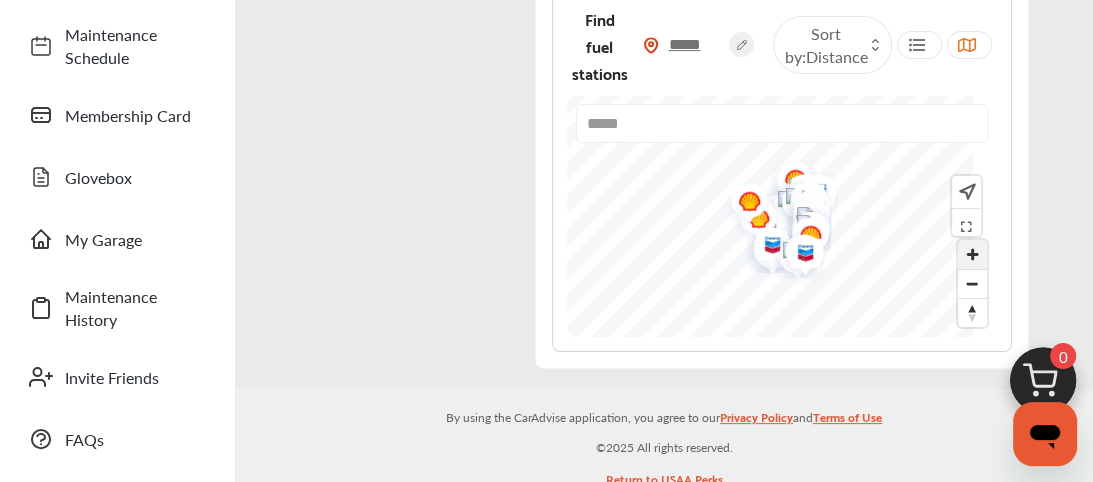 click at bounding box center [972, 254] 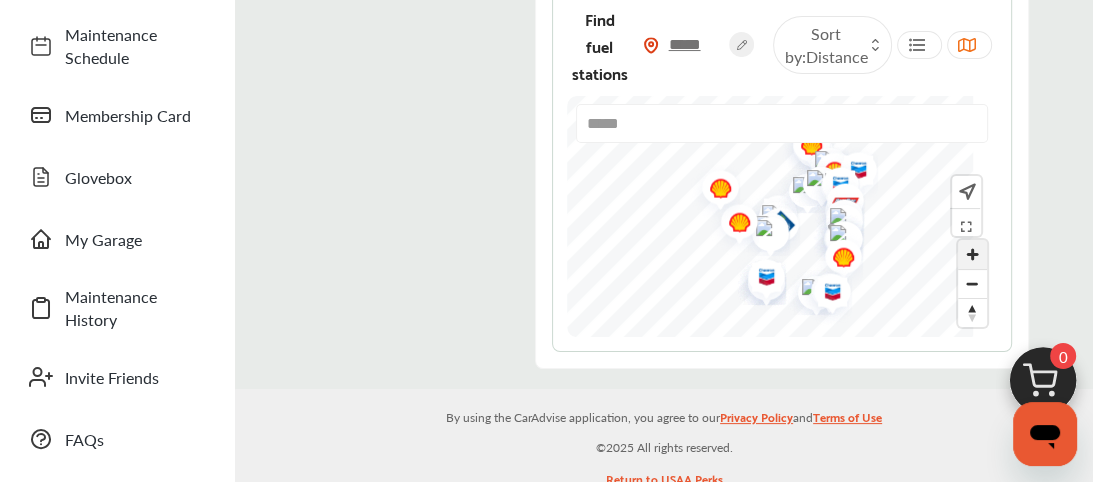 click at bounding box center (972, 254) 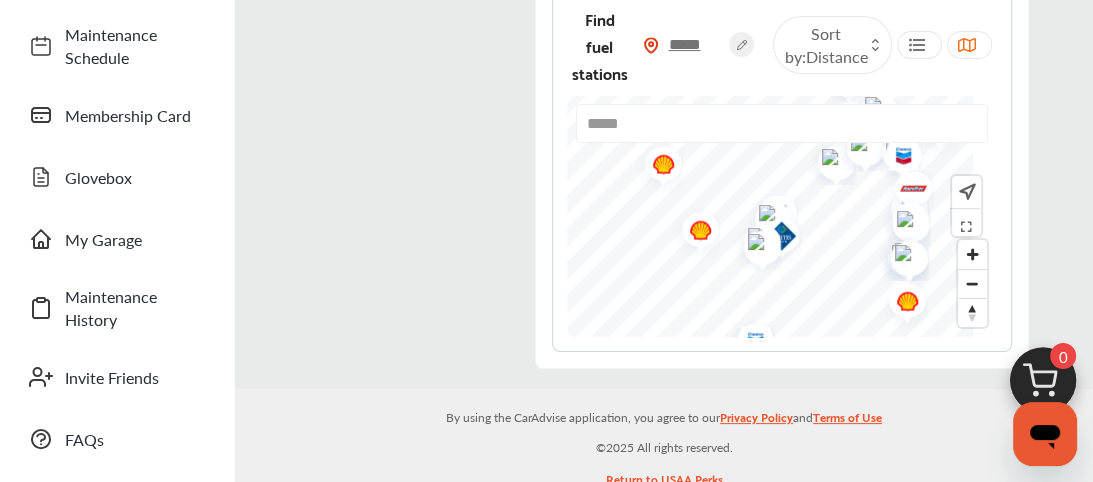 click at bounding box center (965, 223) 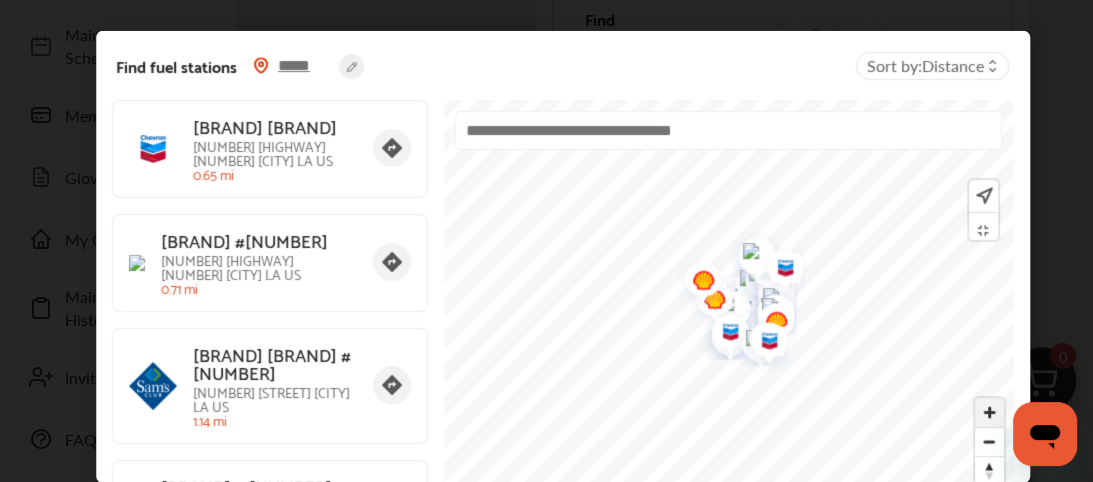 click at bounding box center (988, 412) 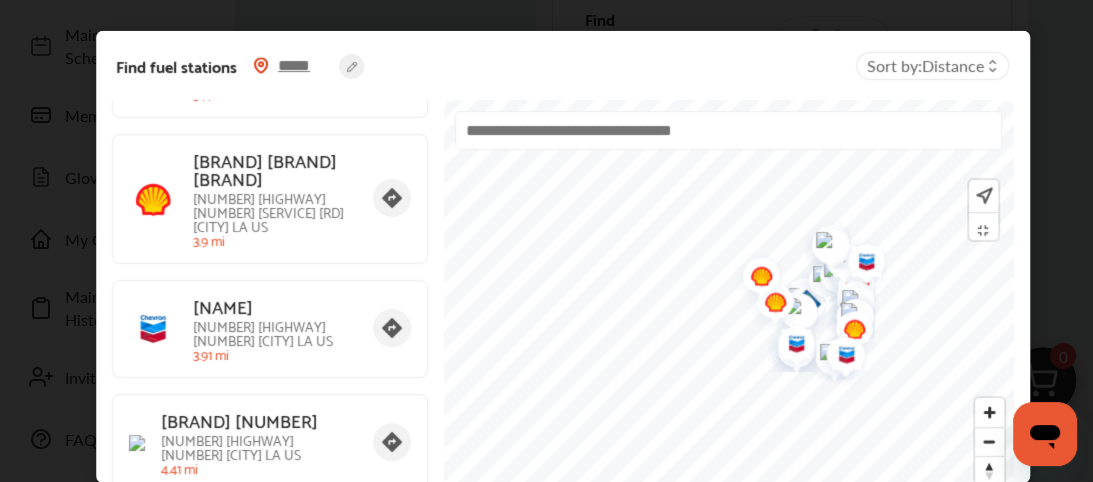 scroll, scrollTop: 4261, scrollLeft: 0, axis: vertical 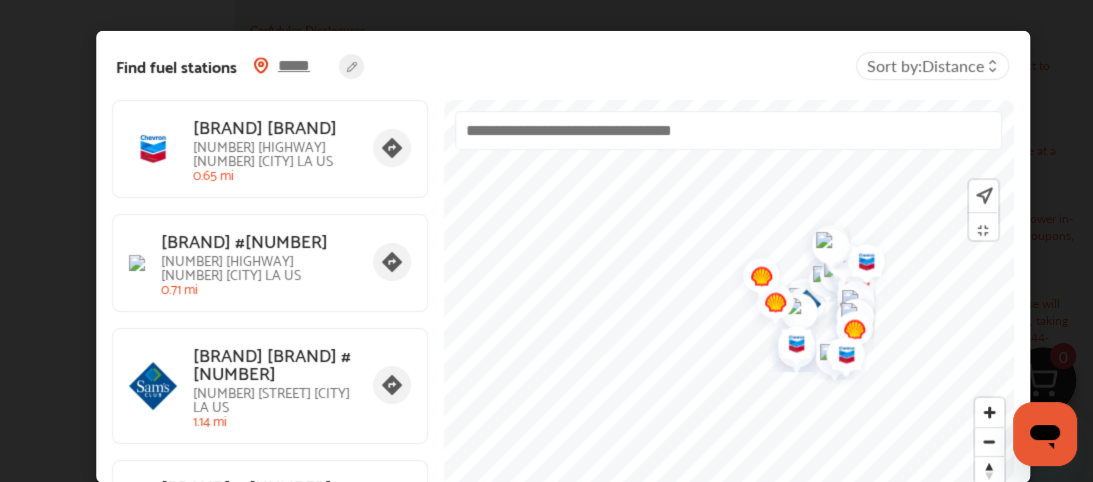 click at bounding box center [981, 227] 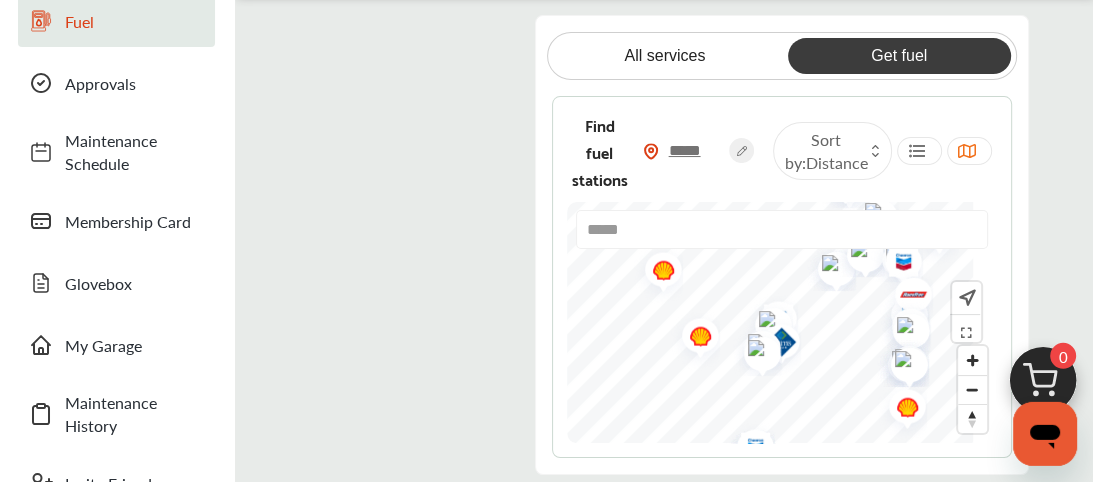 scroll, scrollTop: 0, scrollLeft: 0, axis: both 